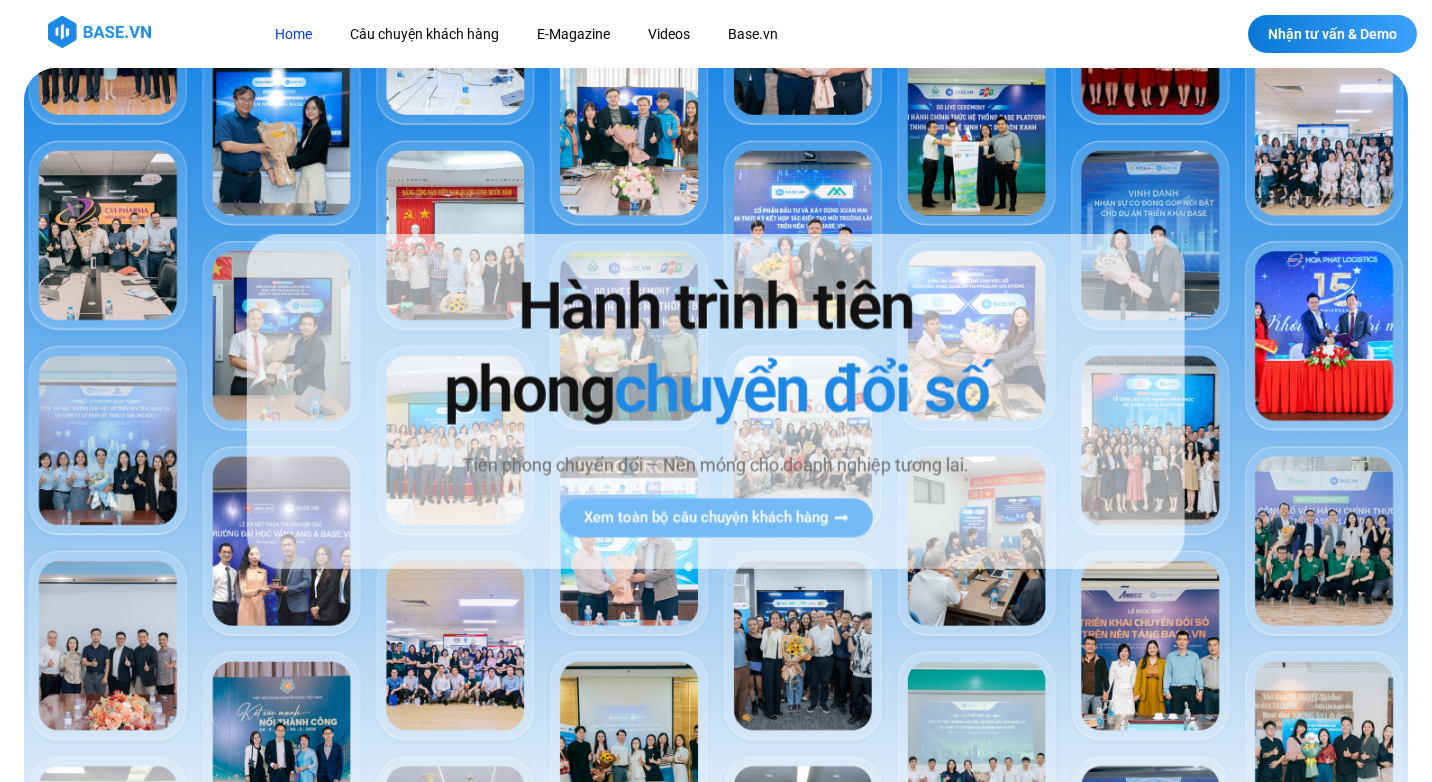 scroll, scrollTop: 0, scrollLeft: 0, axis: both 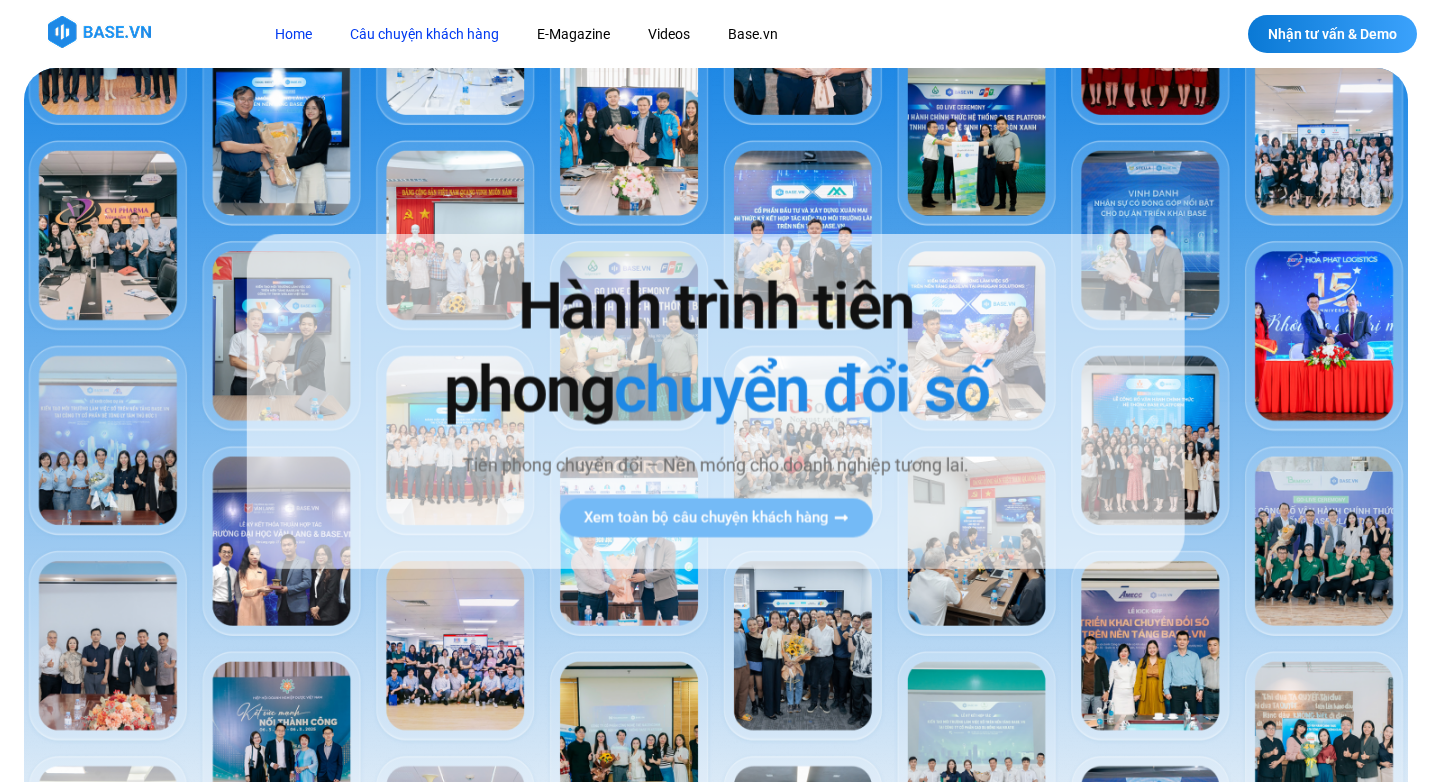 click on "Câu chuyện khách hàng" 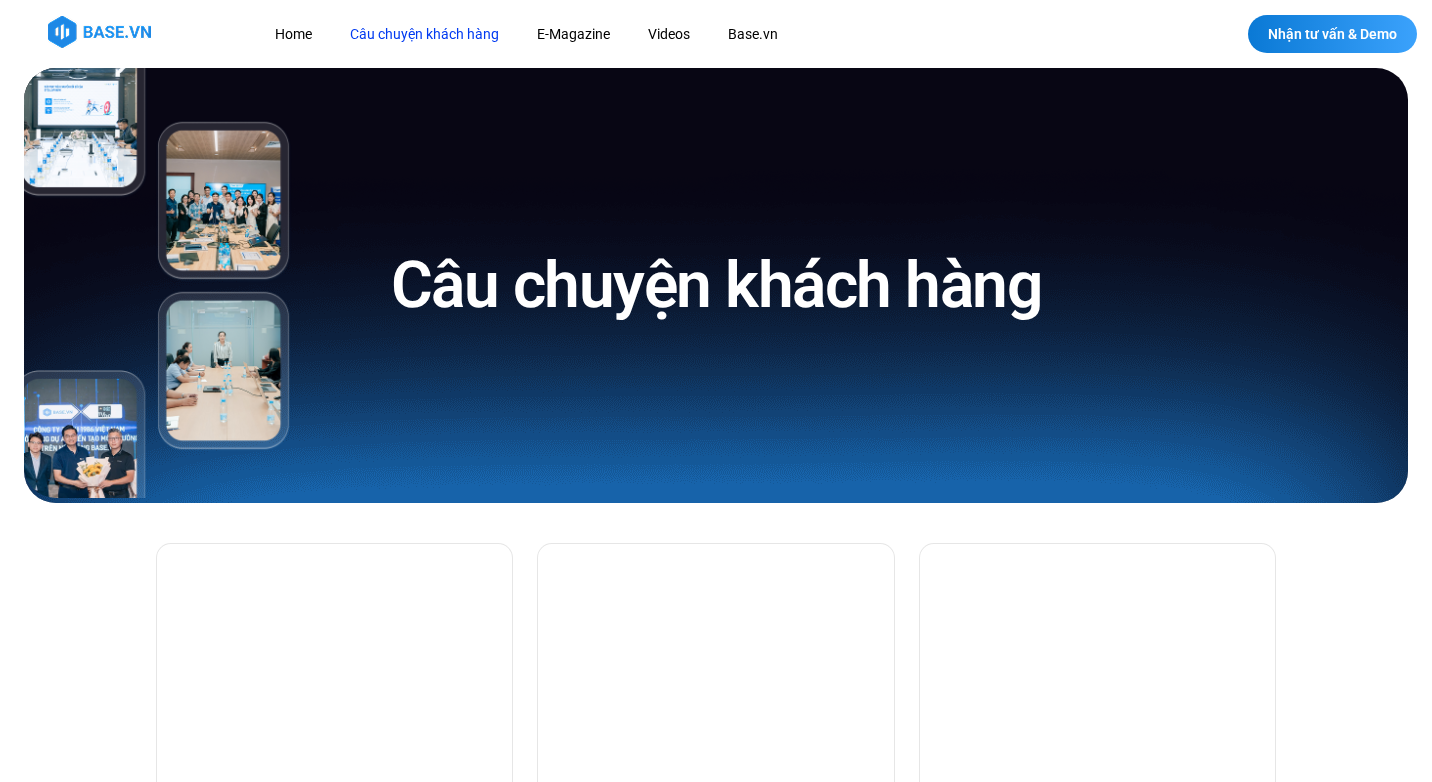 scroll, scrollTop: 0, scrollLeft: 0, axis: both 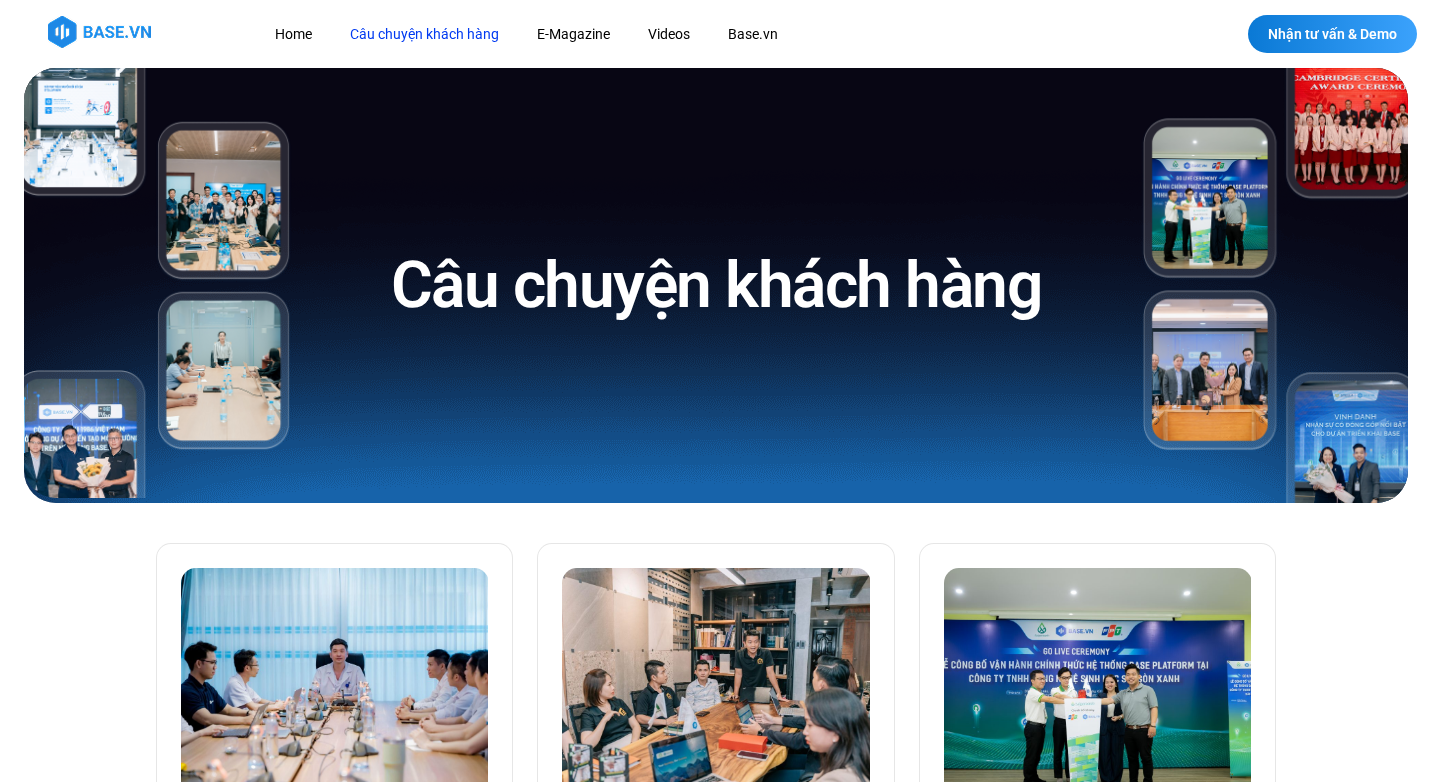 click on "Câu chuyện khách hàng
Bẹnh viên 115:  20 năm phát triển và bước chuyển đổi trong quản trị bệnh viện tư nhân
Trong bối cảnh ngành y tế Việt Nam đẩy mạnh chuyển đổi số, bài toán nâng cao hiệu quả vận hành đang đặt ra nhiều thách thức cho các bệnh
Câu chuyện khách hàng
‘Xây’ doanh nghiệp như xây công trình: Tre Nghệ và chiến lược chuyển đổi từ gốc
Trong ngành xây dựng – lĩnh vực vốn đặc thù với quy trình vận hành phức tạp, phân tán và phụ thuộc nhiều vào con người – chuyển đổi số
Câu chuyện khách hàng
Câu chuyện khách hàng" at bounding box center (716, 1582) 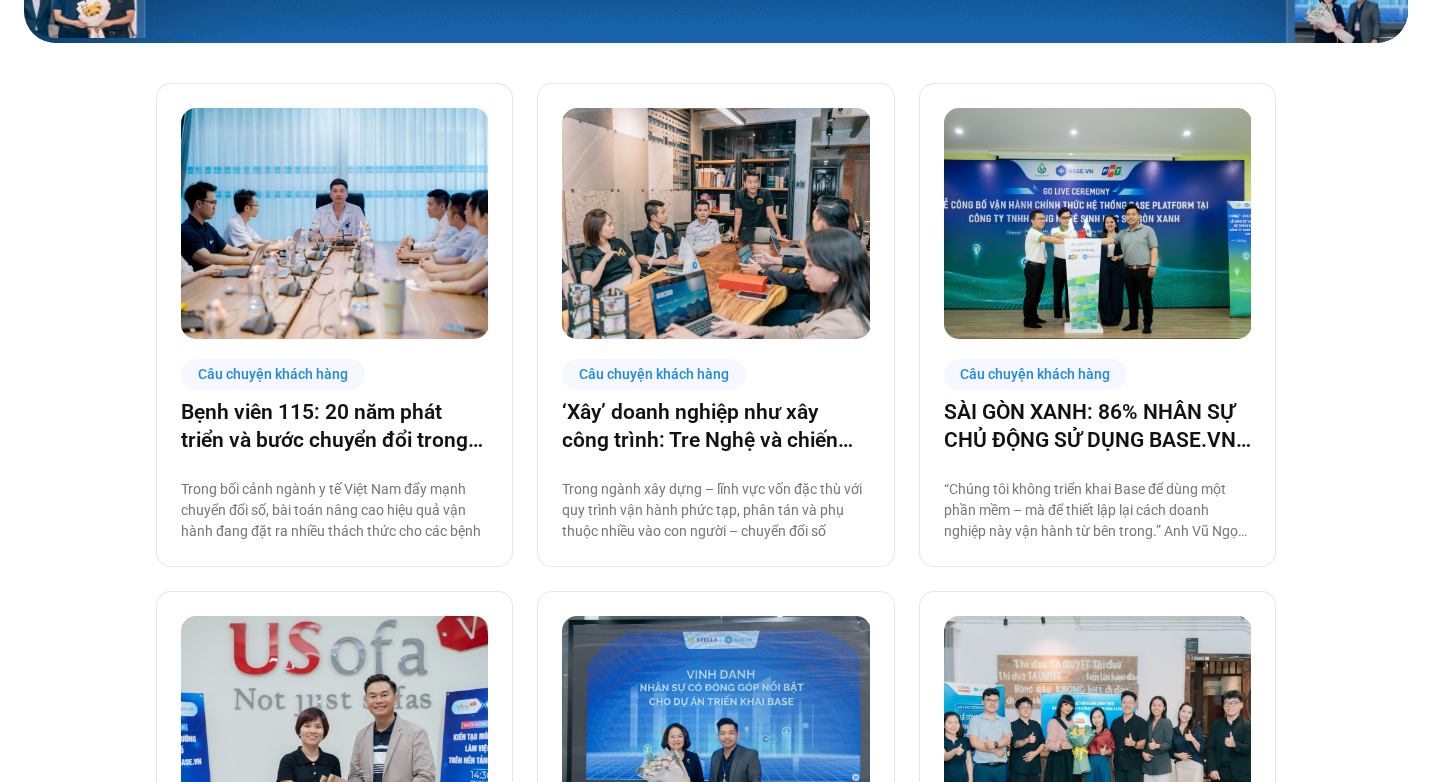scroll, scrollTop: 459, scrollLeft: 0, axis: vertical 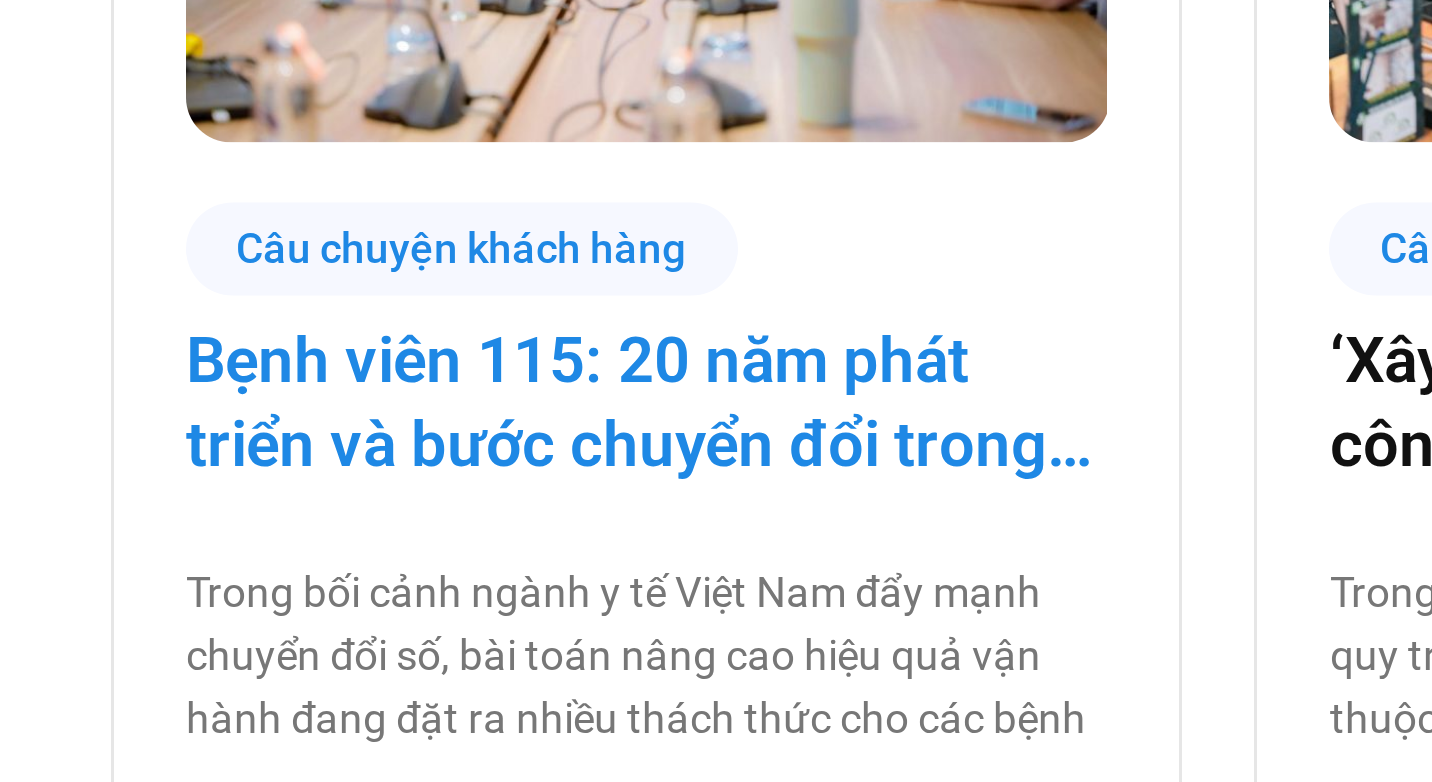 click on "Bẹnh viên 115:  20 năm phát triển và bước chuyển đổi trong quản trị bệnh viện tư nhân" at bounding box center [334, 427] 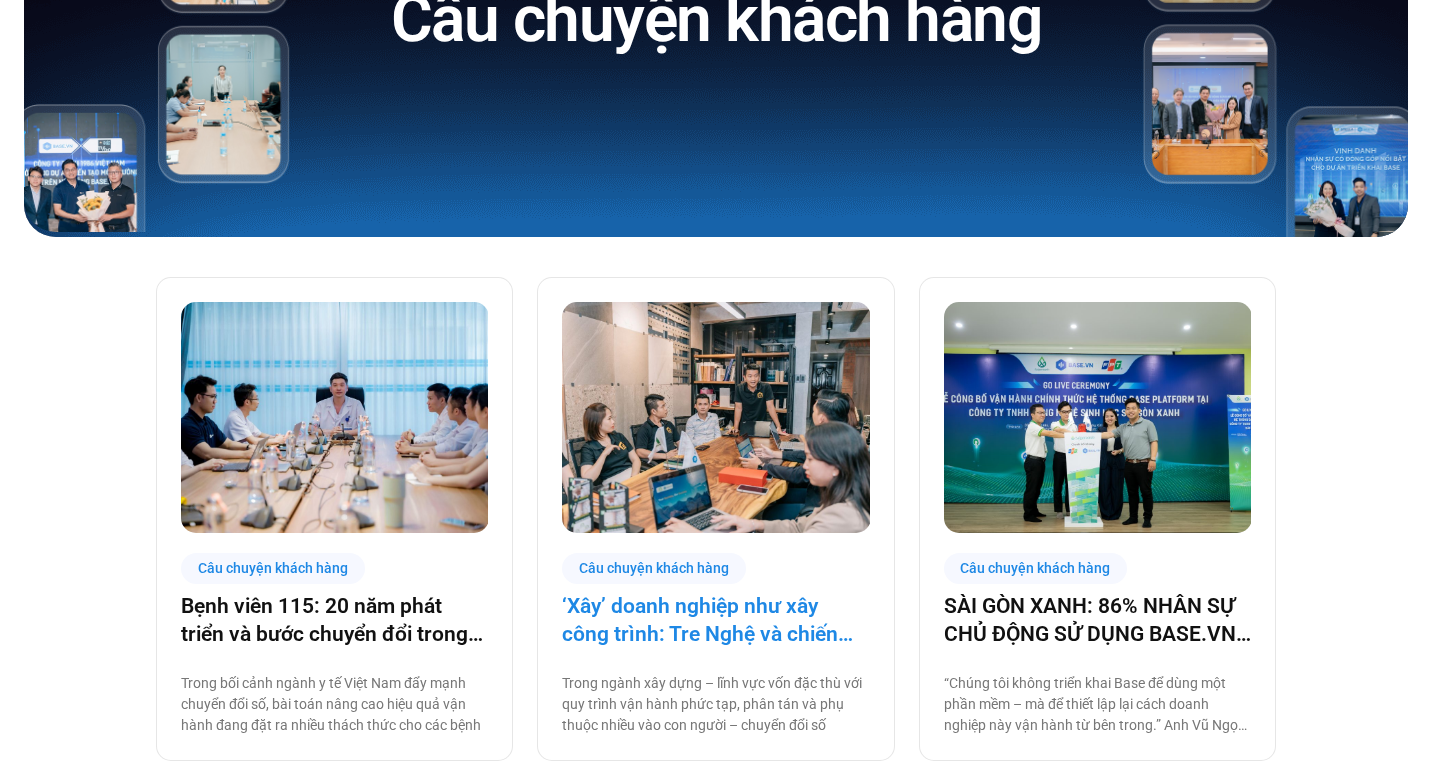 scroll, scrollTop: 0, scrollLeft: 0, axis: both 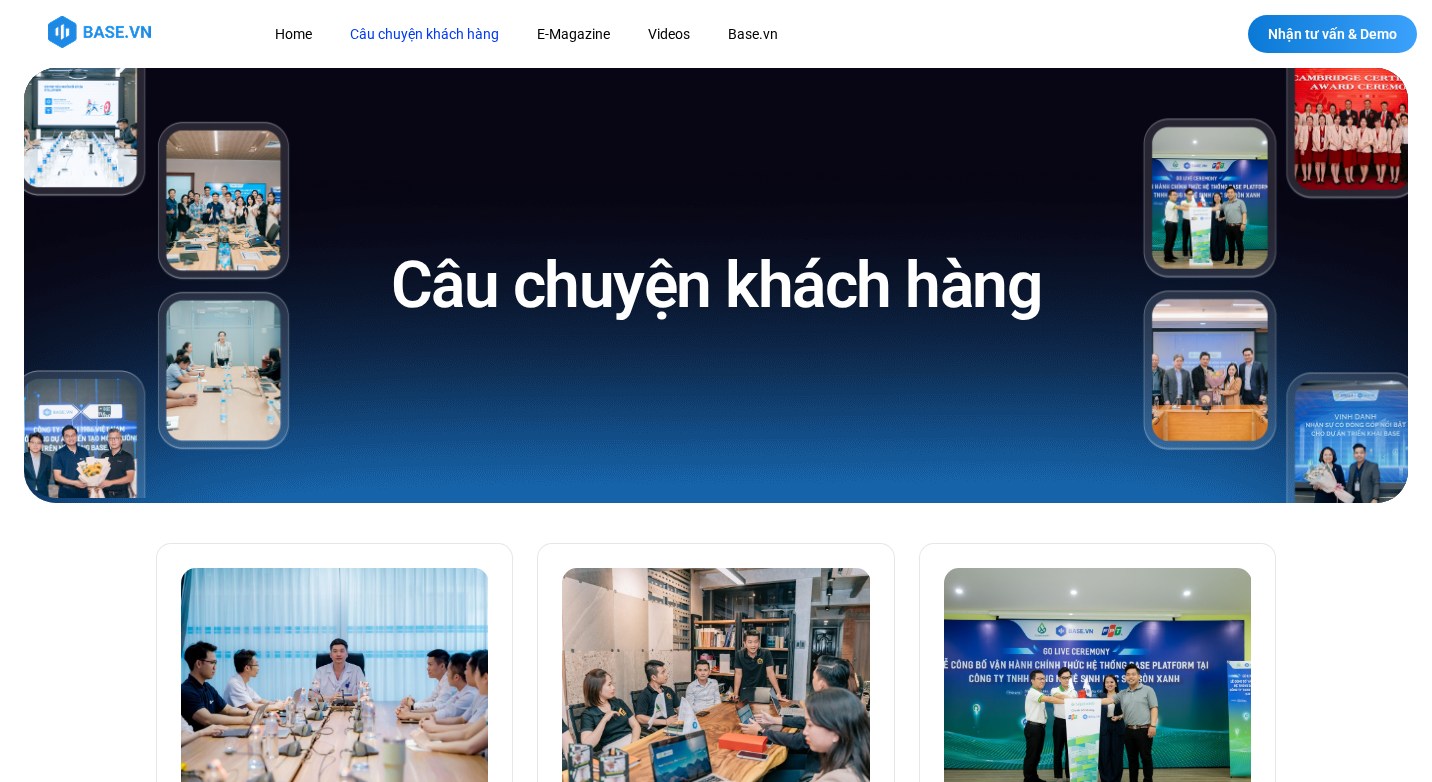 click on "Home
Câu chuyện khách hàng
E-Magazine
Videos
Base.vn
Home
Câu chuyện khách hàng
E-Magazine
Videos
Base.vn" at bounding box center [659, 34] 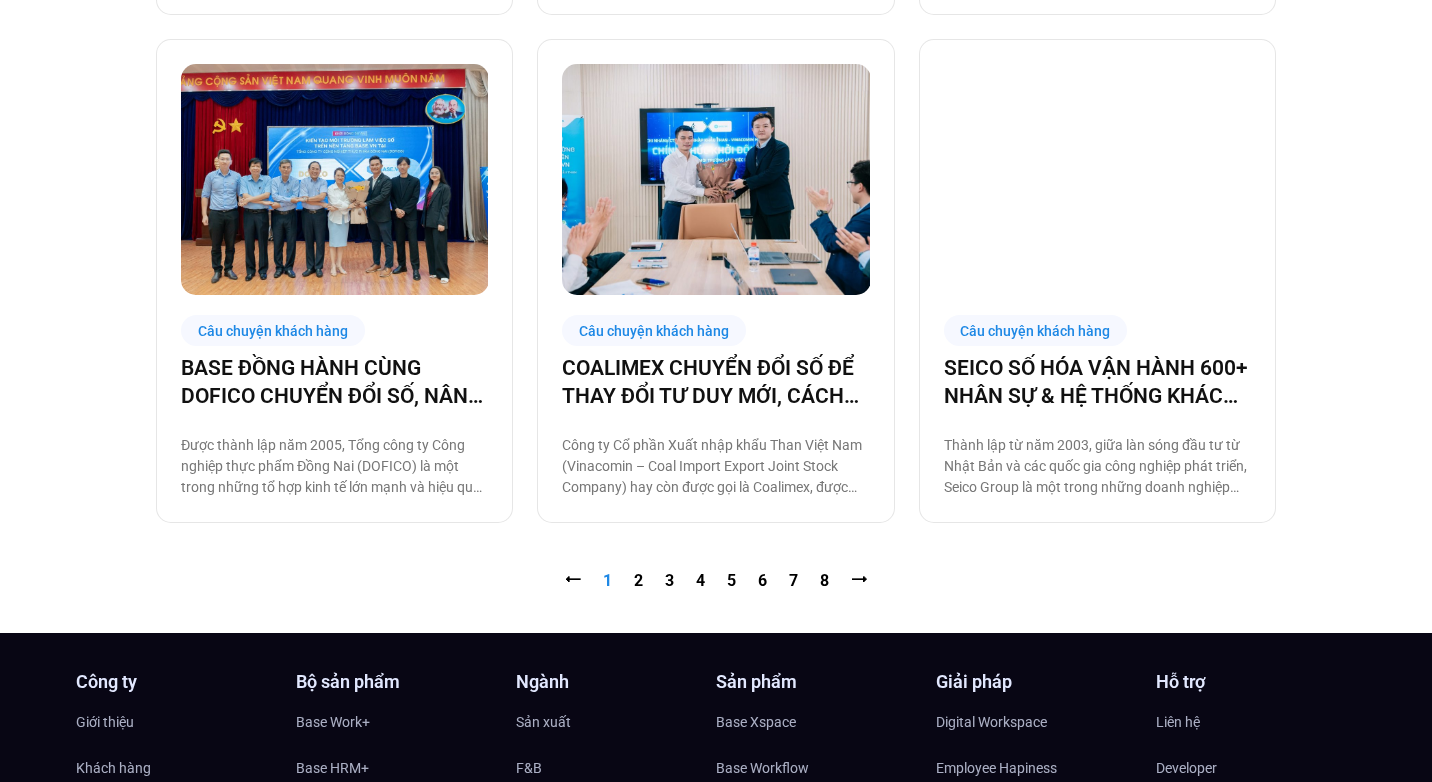 scroll, scrollTop: 2031, scrollLeft: 0, axis: vertical 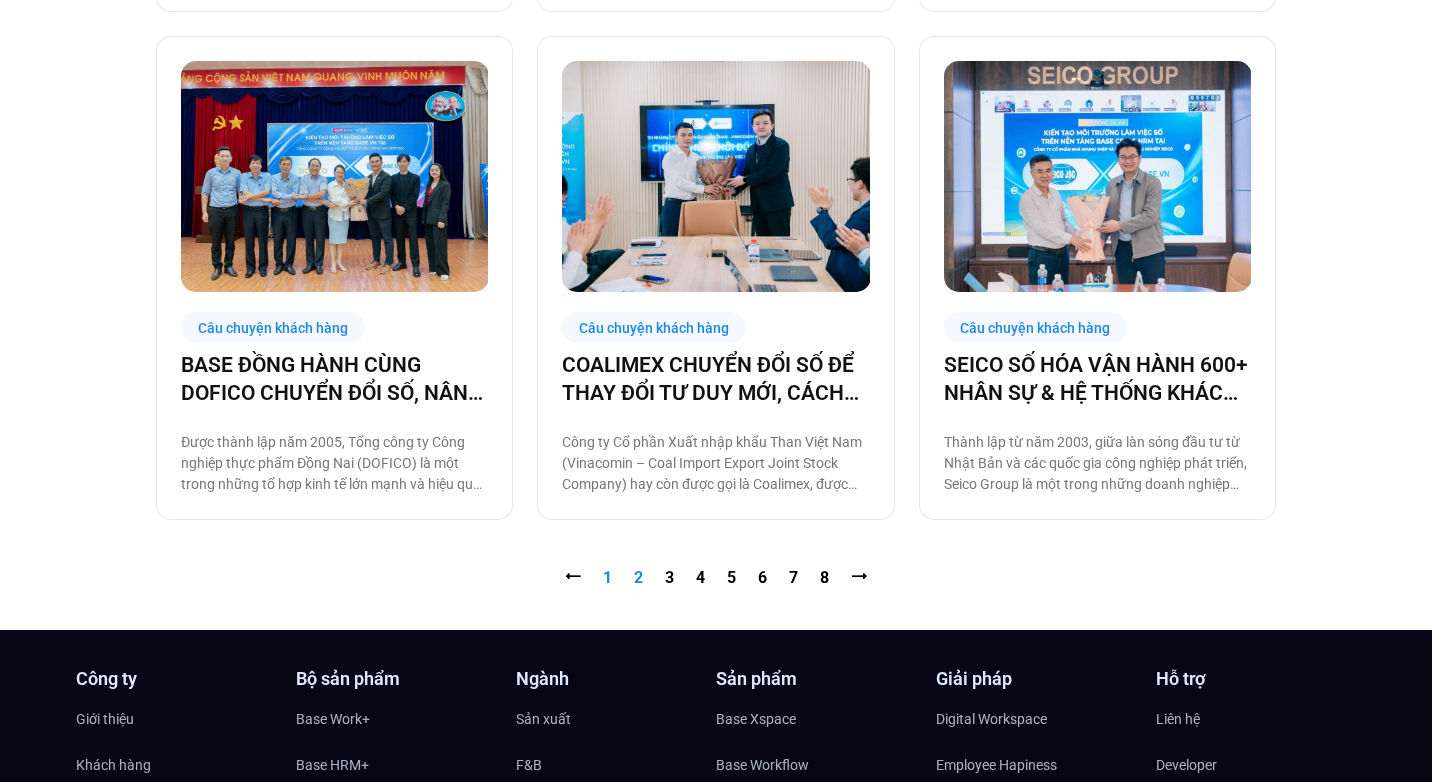 click on "Trang 2" at bounding box center [638, 577] 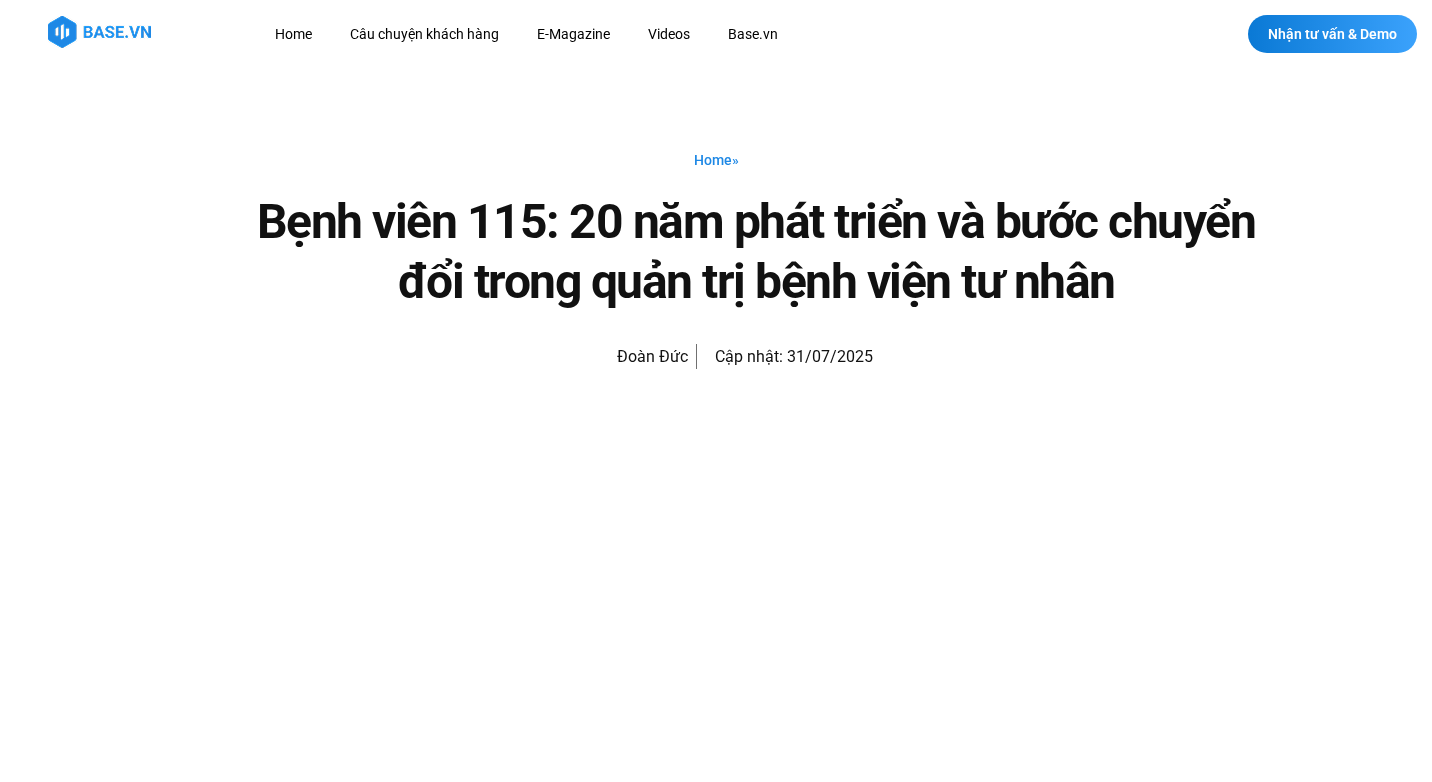 scroll, scrollTop: 0, scrollLeft: 0, axis: both 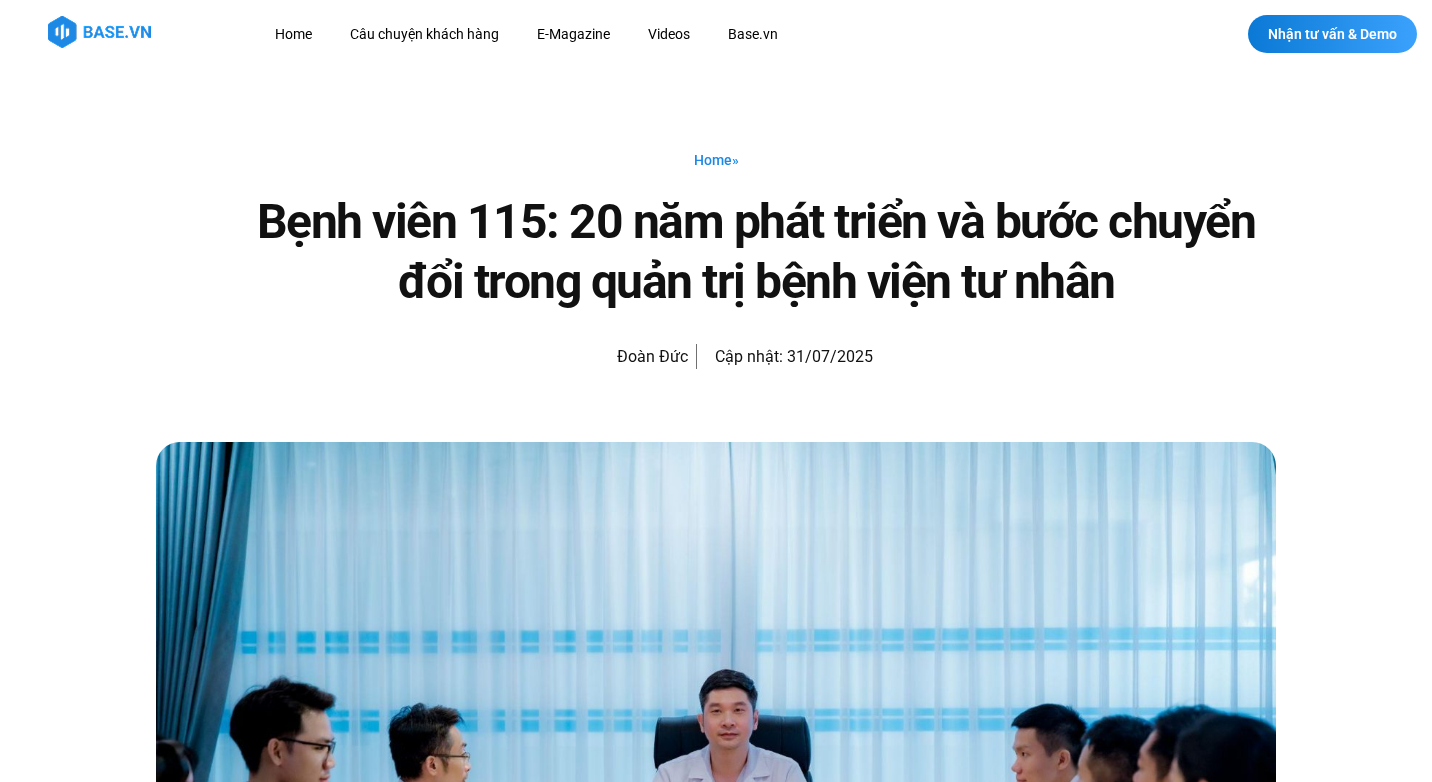 click on "Bẹnh viên 115:  20 năm phát triển và bước chuyển đổi trong quản trị bệnh viện tư nhân" at bounding box center [756, 252] 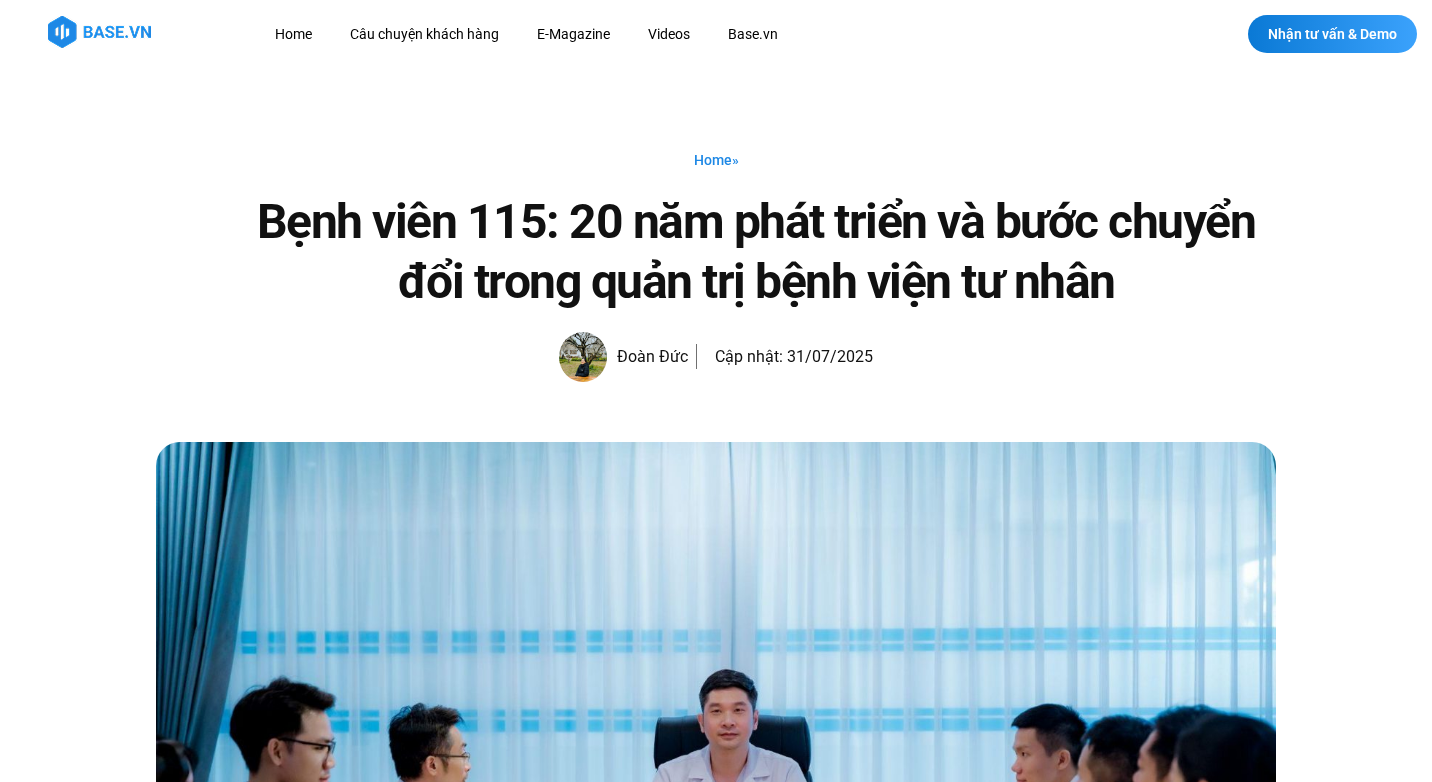 click on "Bẹnh viên 115:  20 năm phát triển và bước chuyển đổi trong quản trị bệnh viện tư nhân" at bounding box center [756, 252] 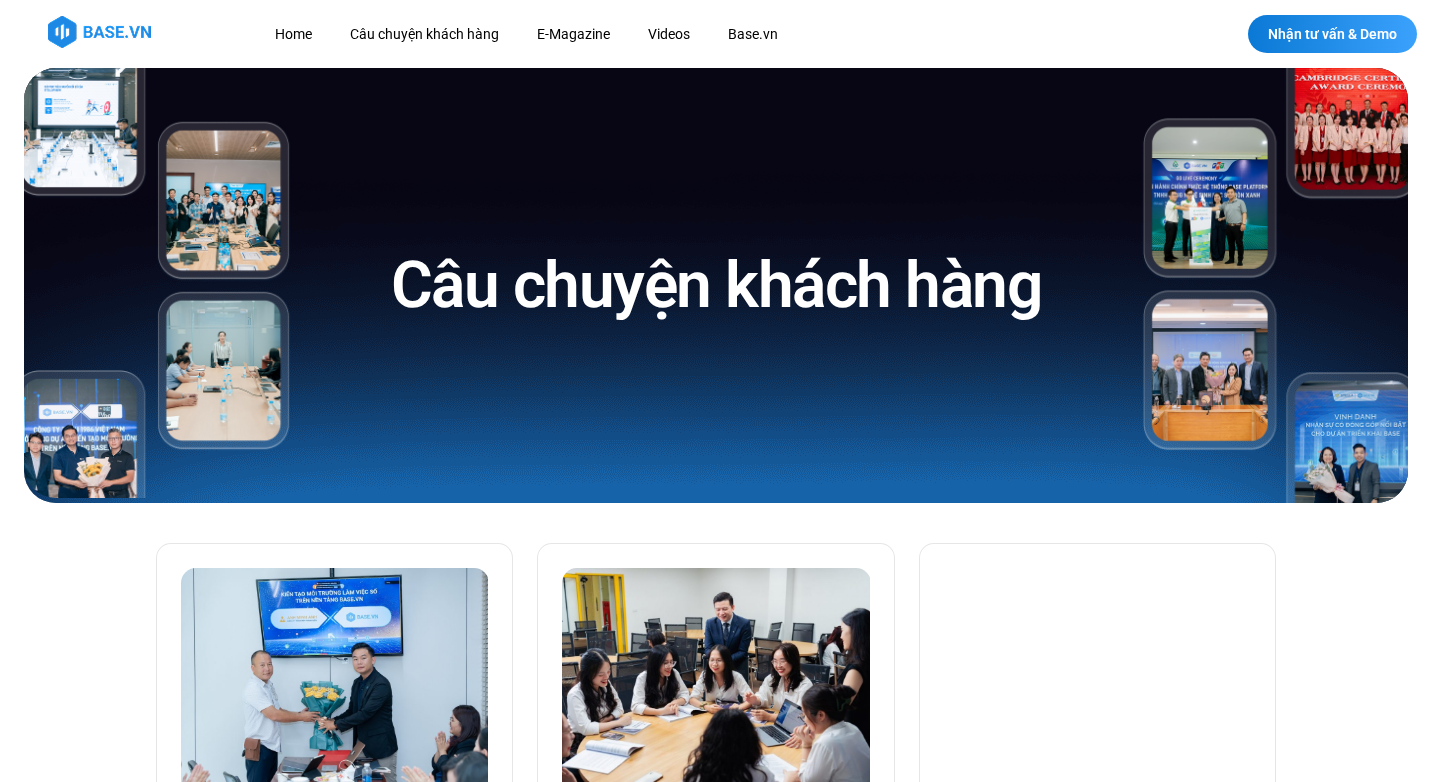 scroll, scrollTop: 0, scrollLeft: 0, axis: both 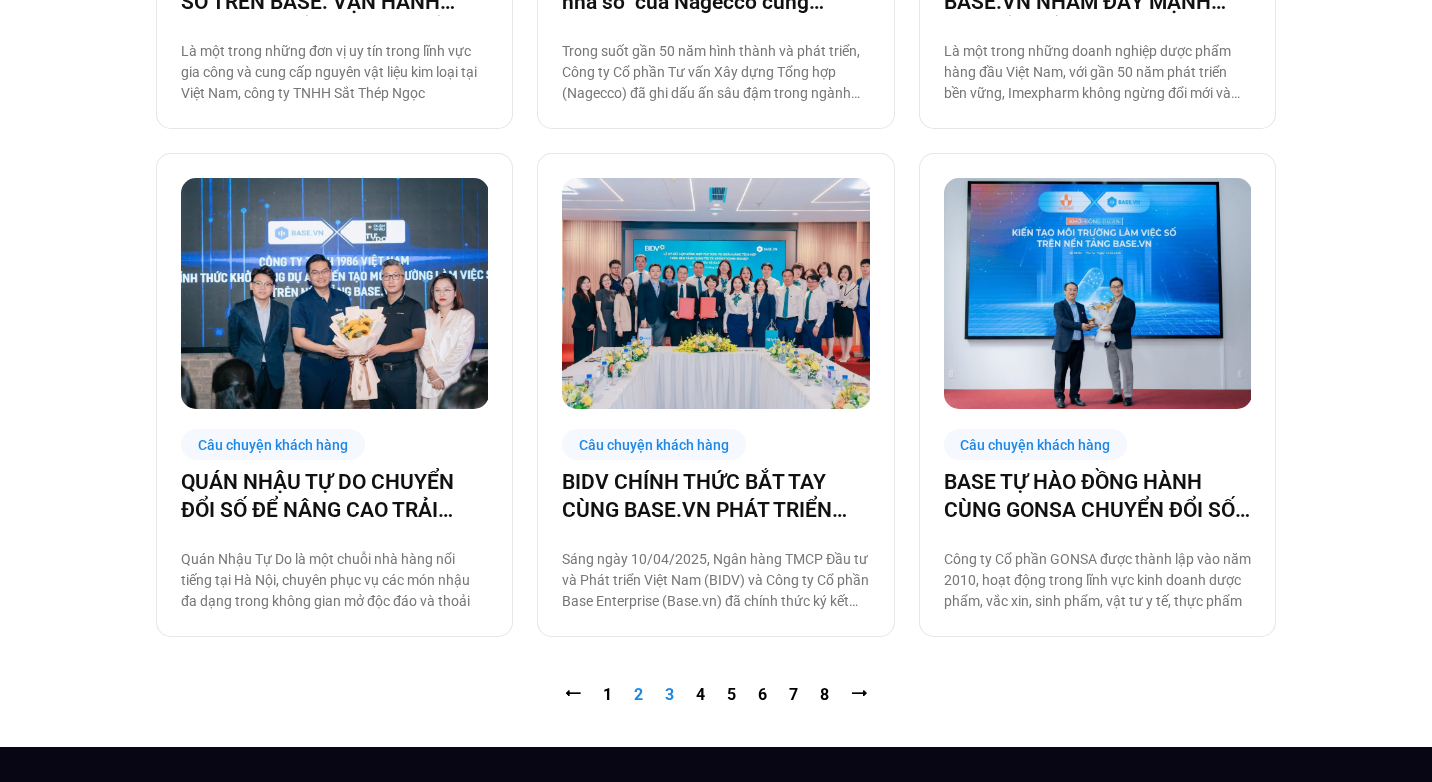 click on "Trang 3" at bounding box center [669, 694] 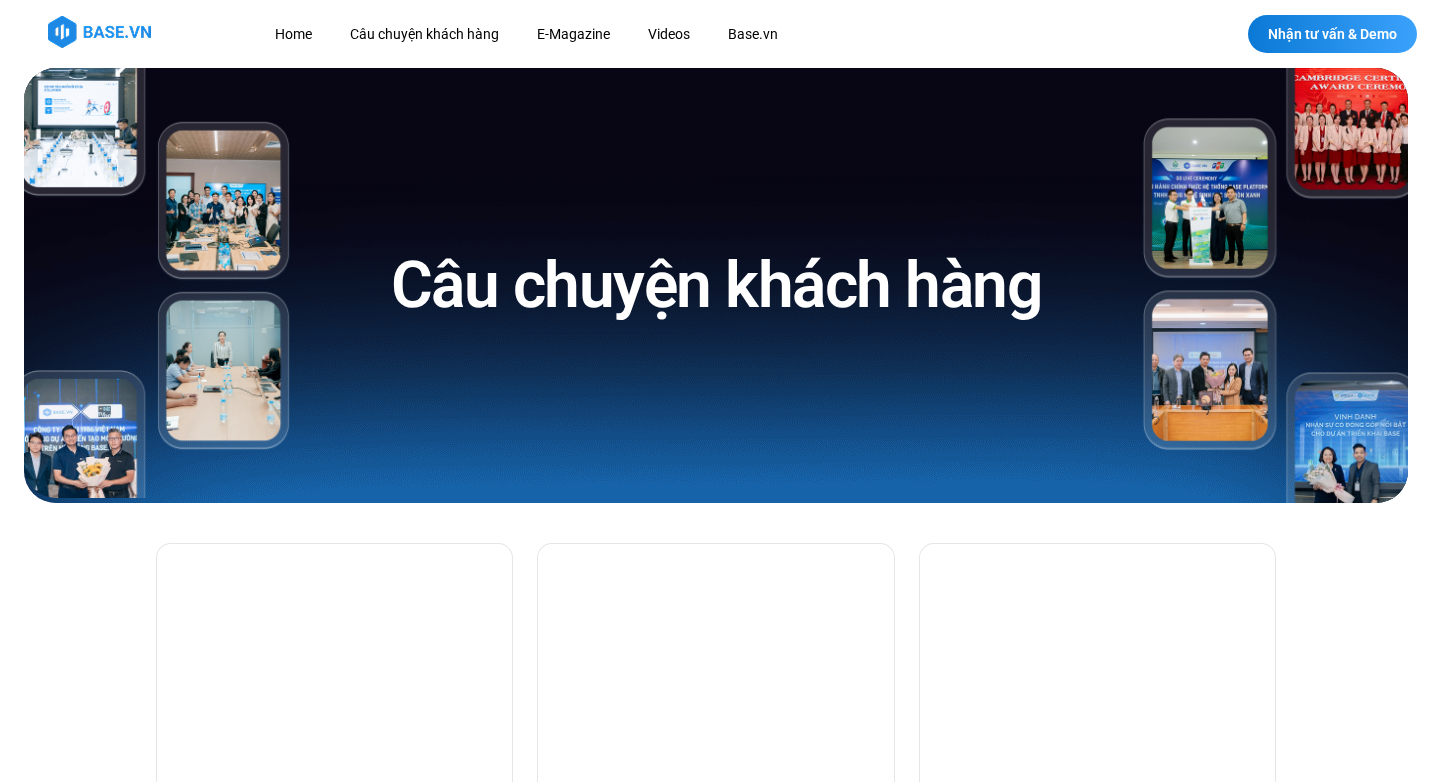 scroll, scrollTop: 0, scrollLeft: 0, axis: both 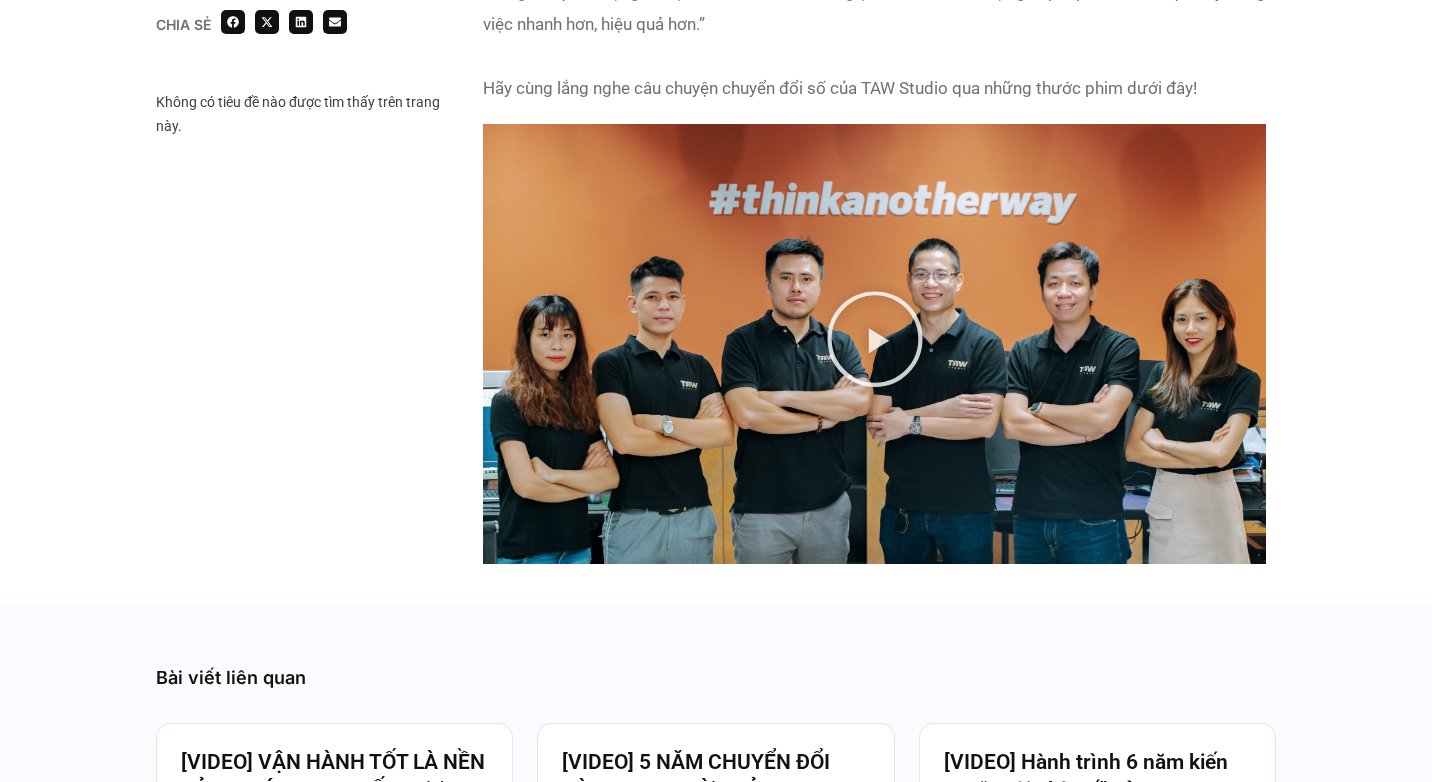 click 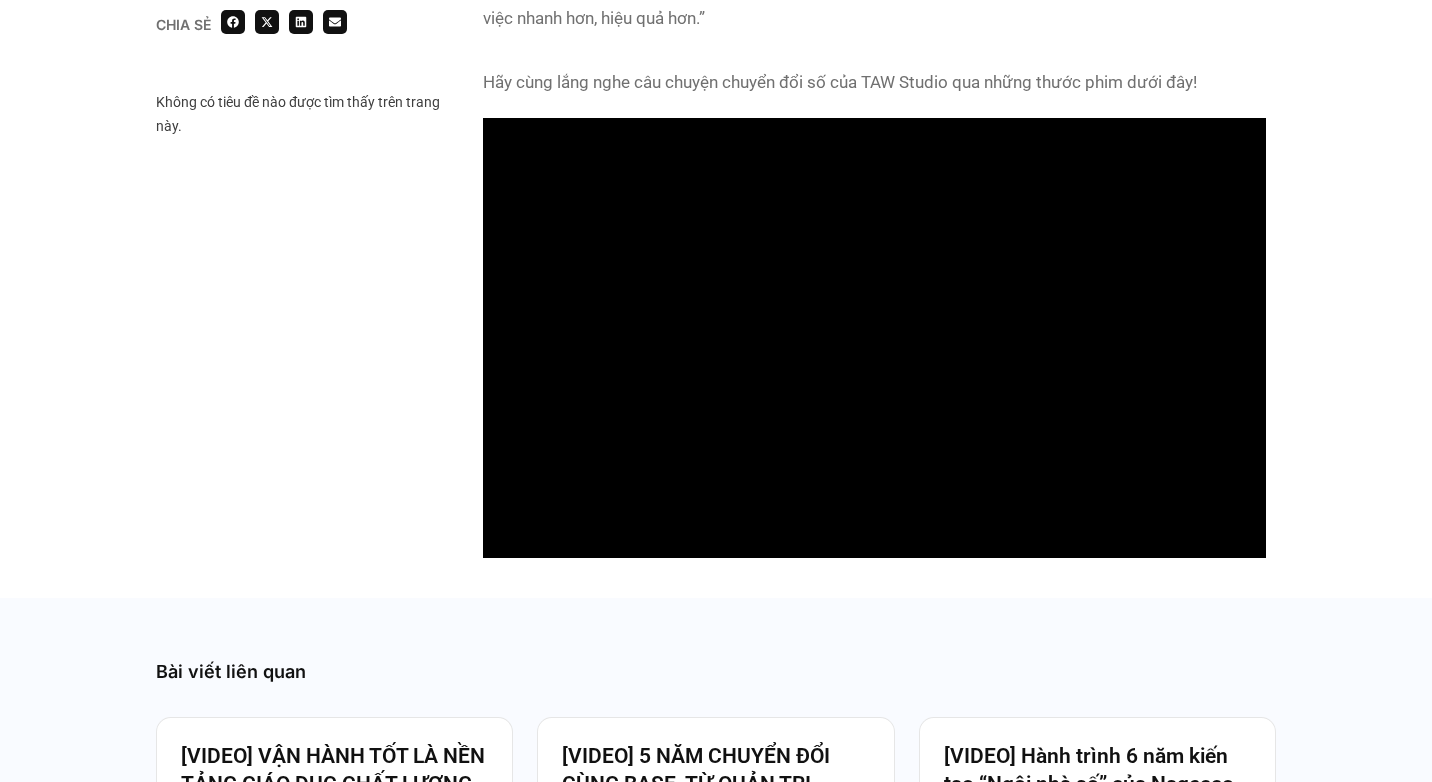 scroll, scrollTop: 1888, scrollLeft: 0, axis: vertical 